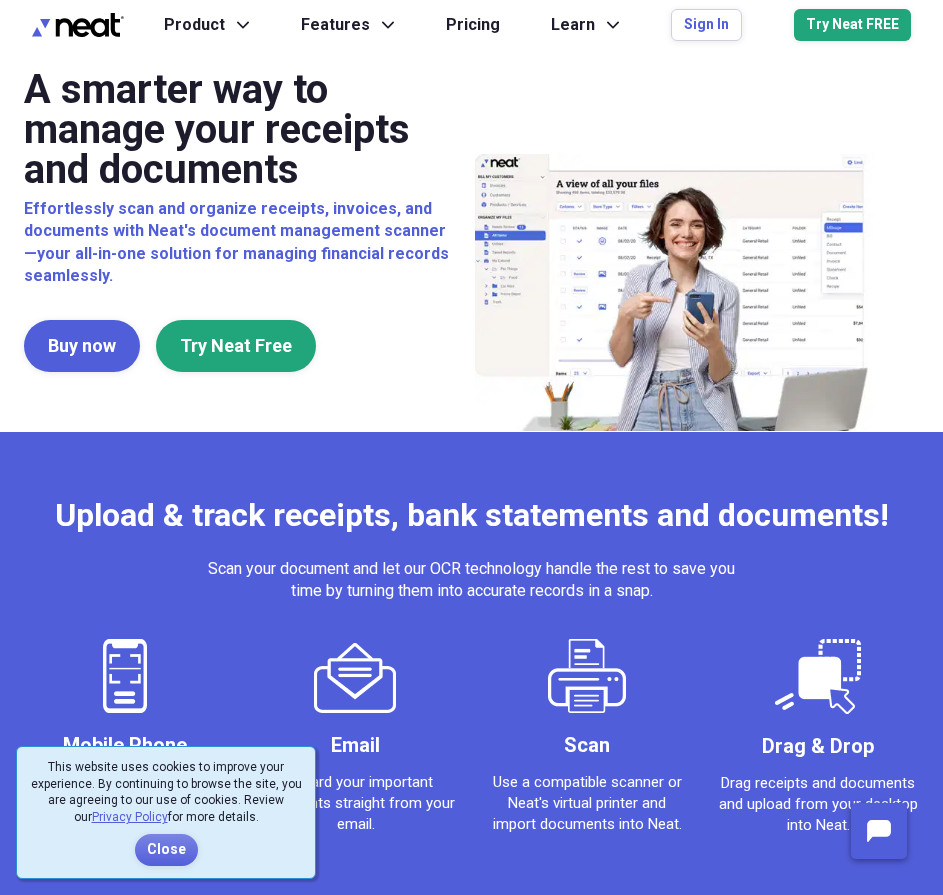 scroll, scrollTop: 0, scrollLeft: 0, axis: both 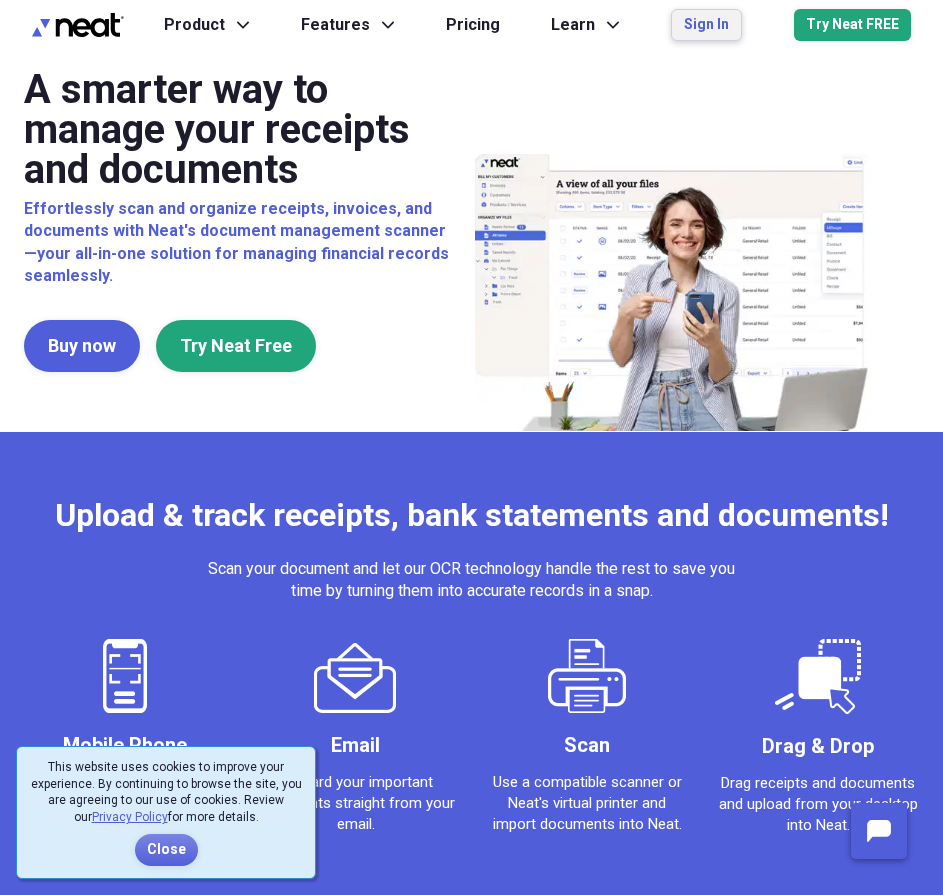 click on "Sign In" at bounding box center [706, 25] 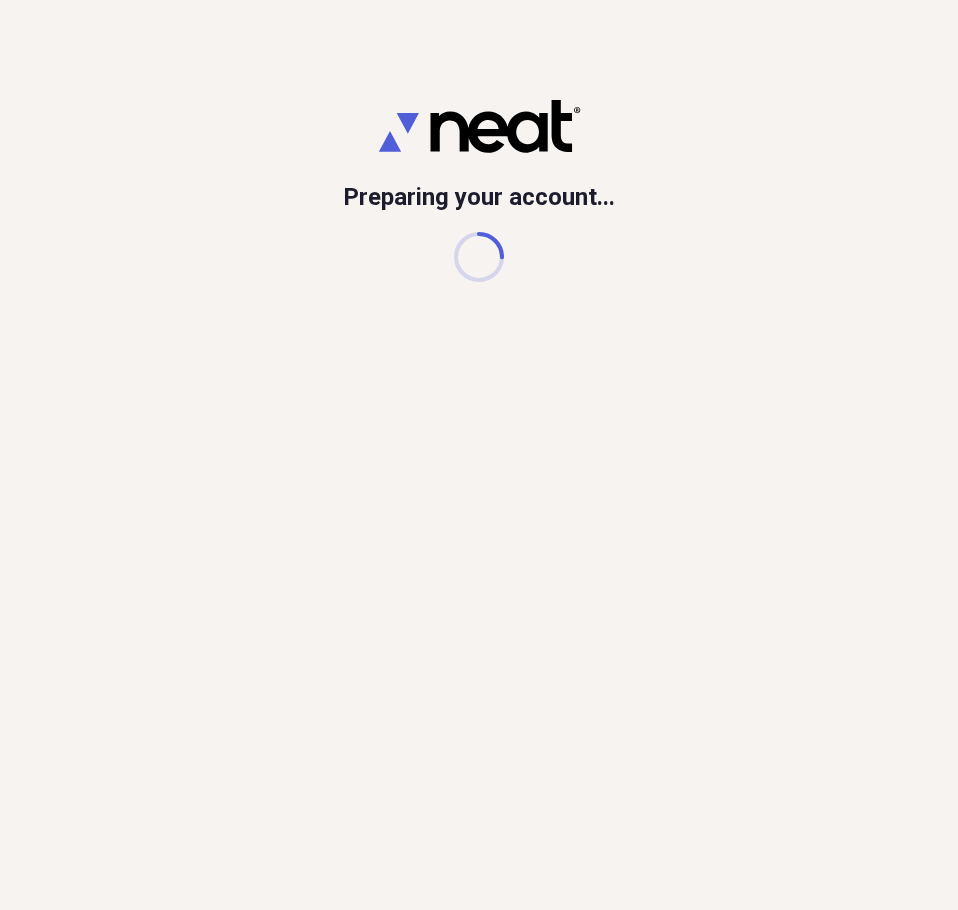 scroll, scrollTop: 0, scrollLeft: 0, axis: both 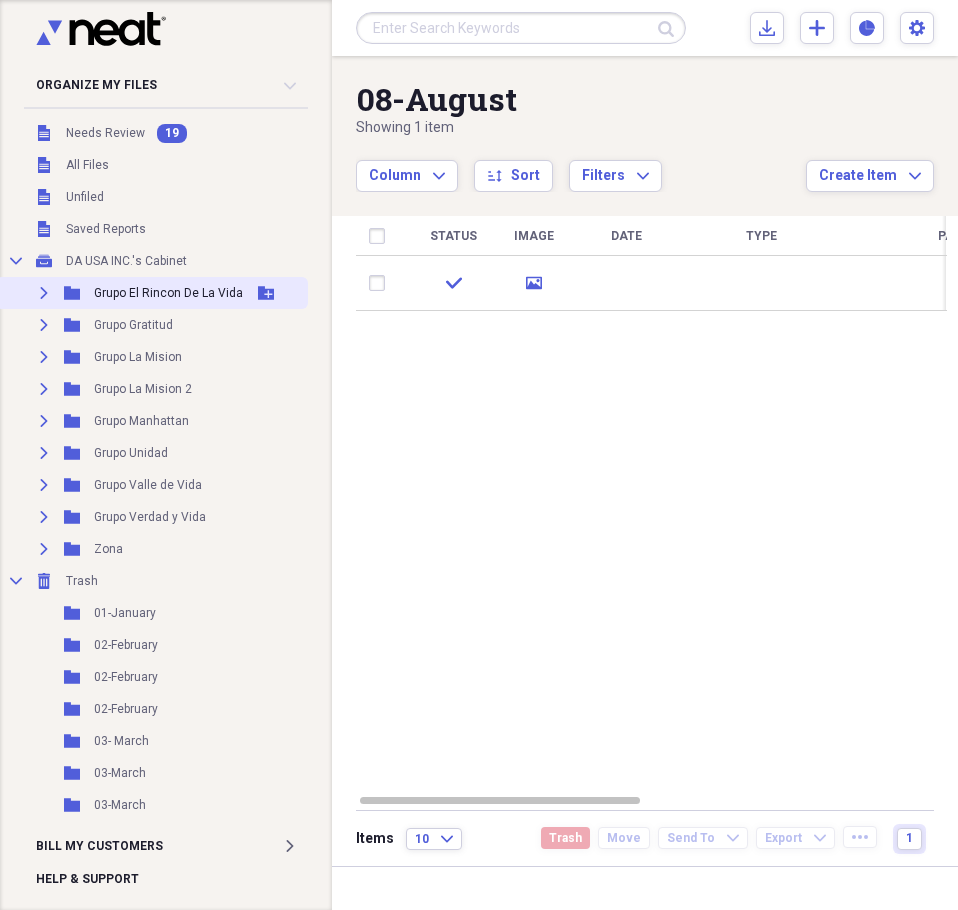 click 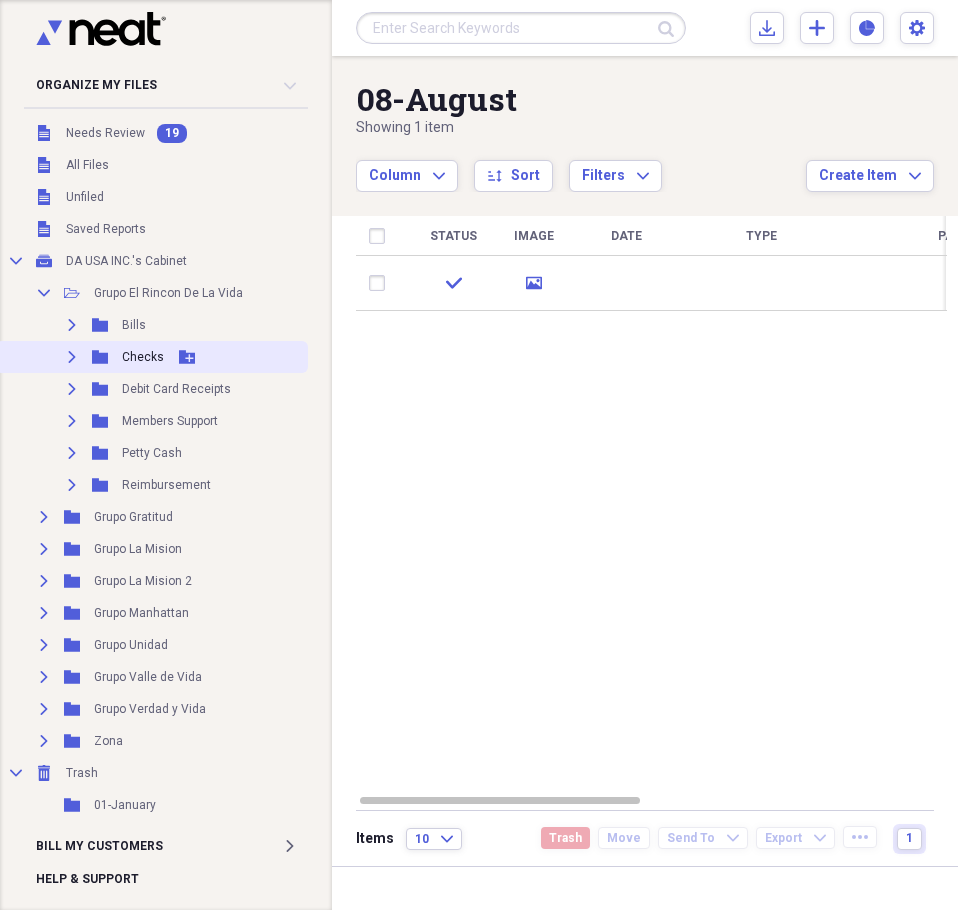 click on "Expand" 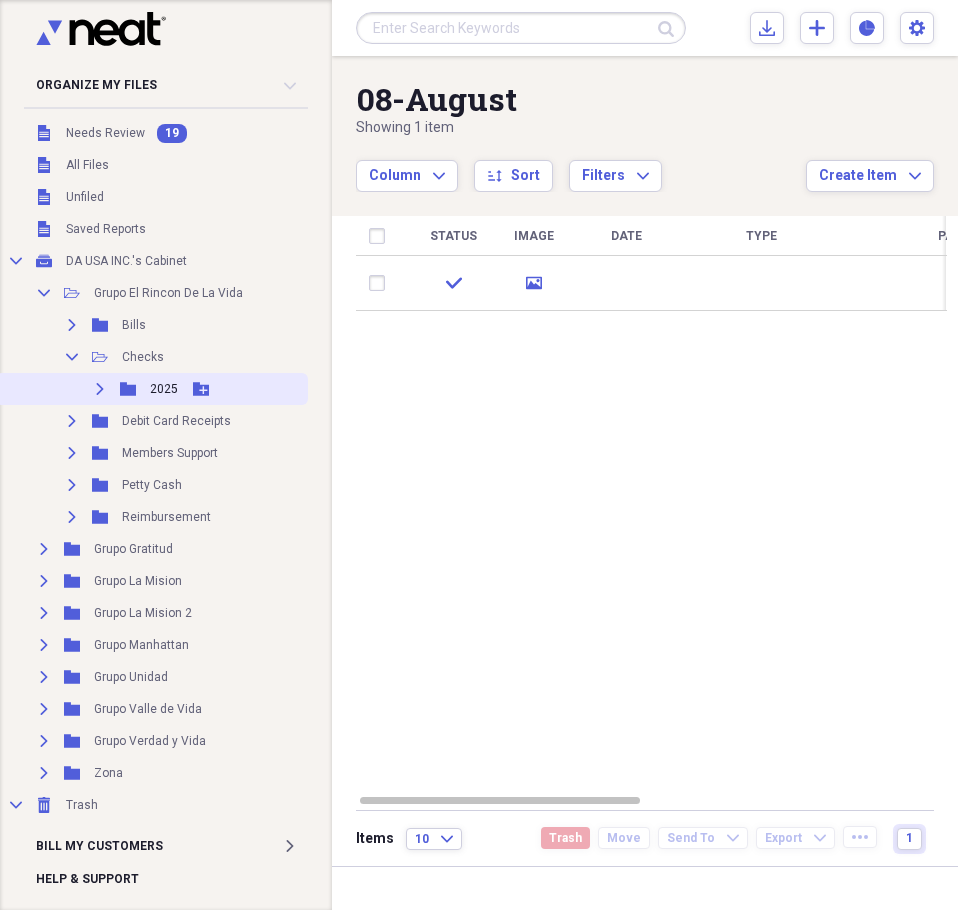 click on "Expand" 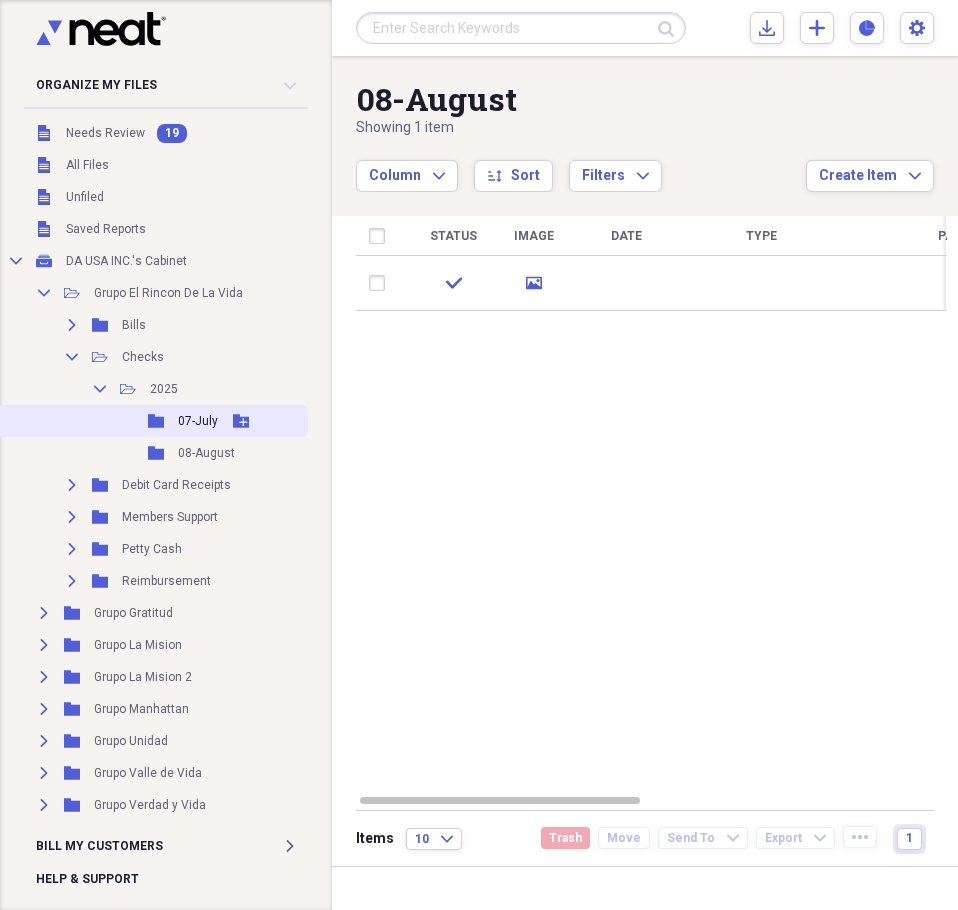 click on "Folder 07-July Add Folder" at bounding box center [152, 421] 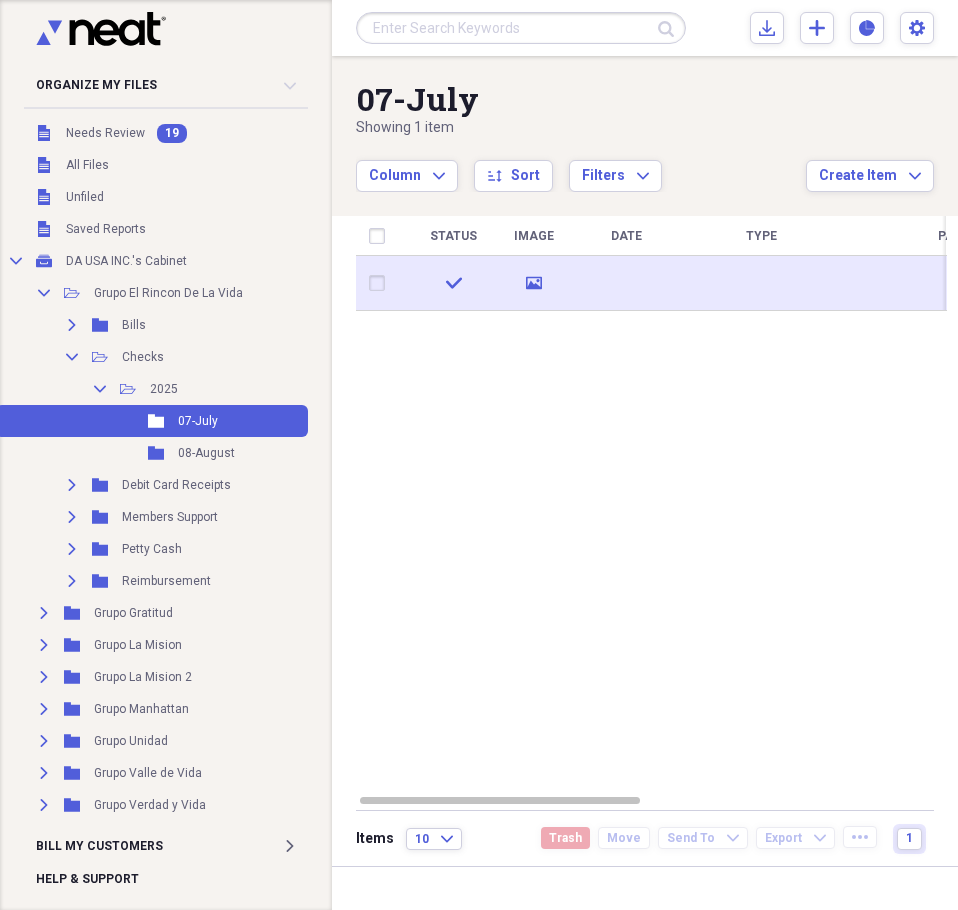 click at bounding box center (626, 283) 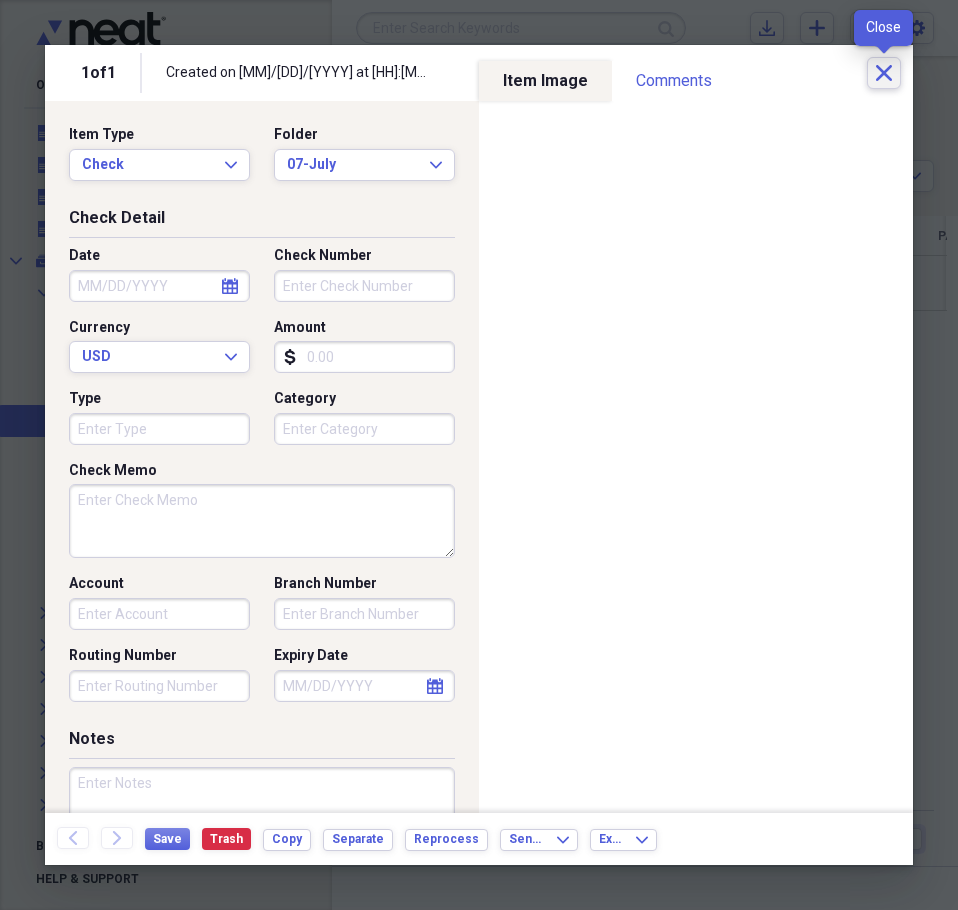 click 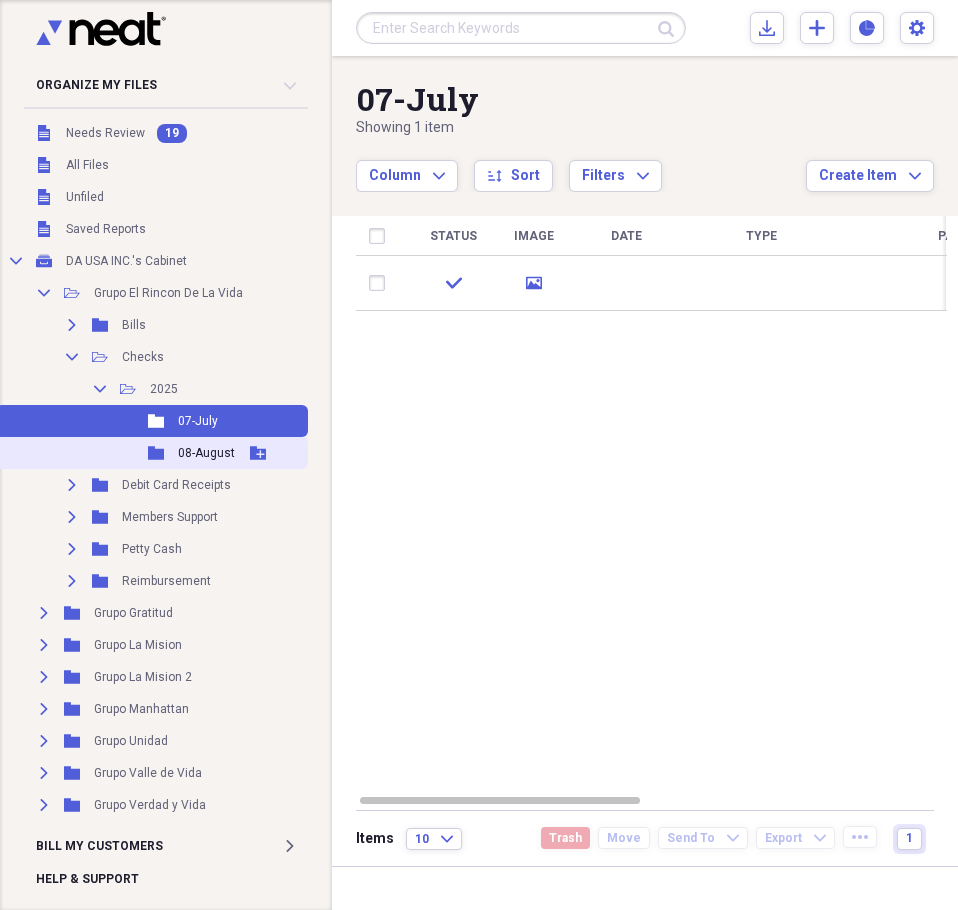 click on "Folder 08-August Add Folder" at bounding box center (152, 453) 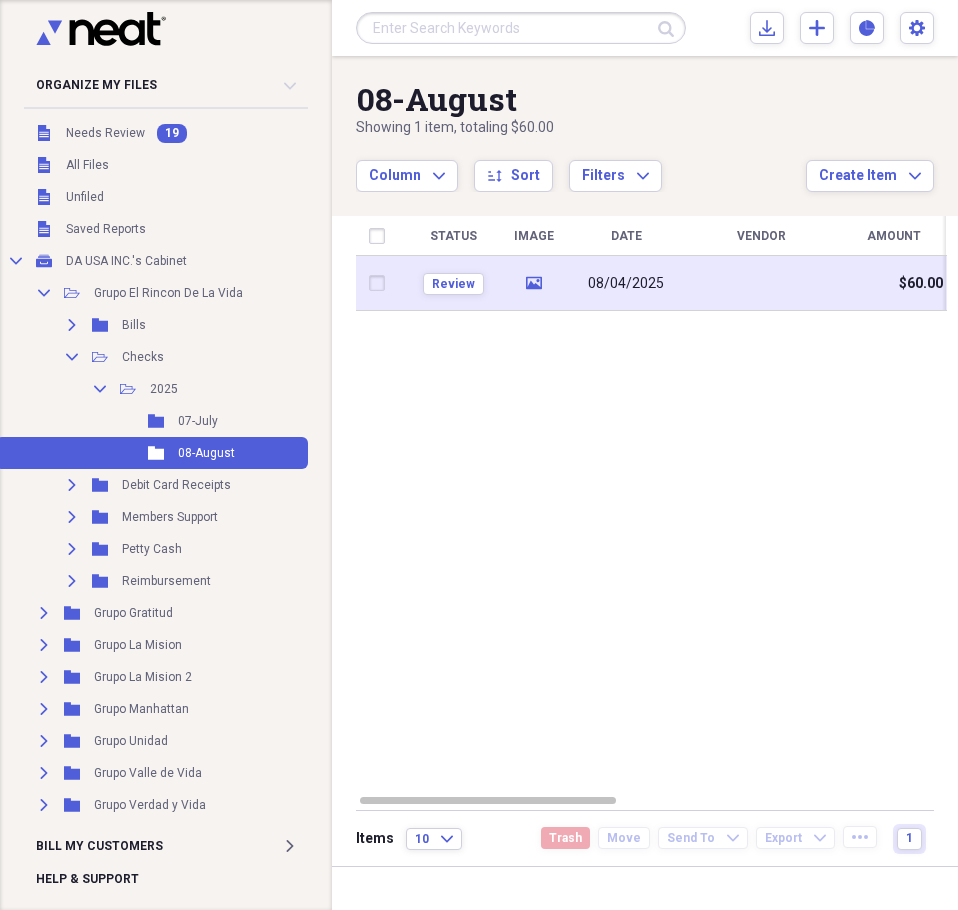 click at bounding box center [761, 283] 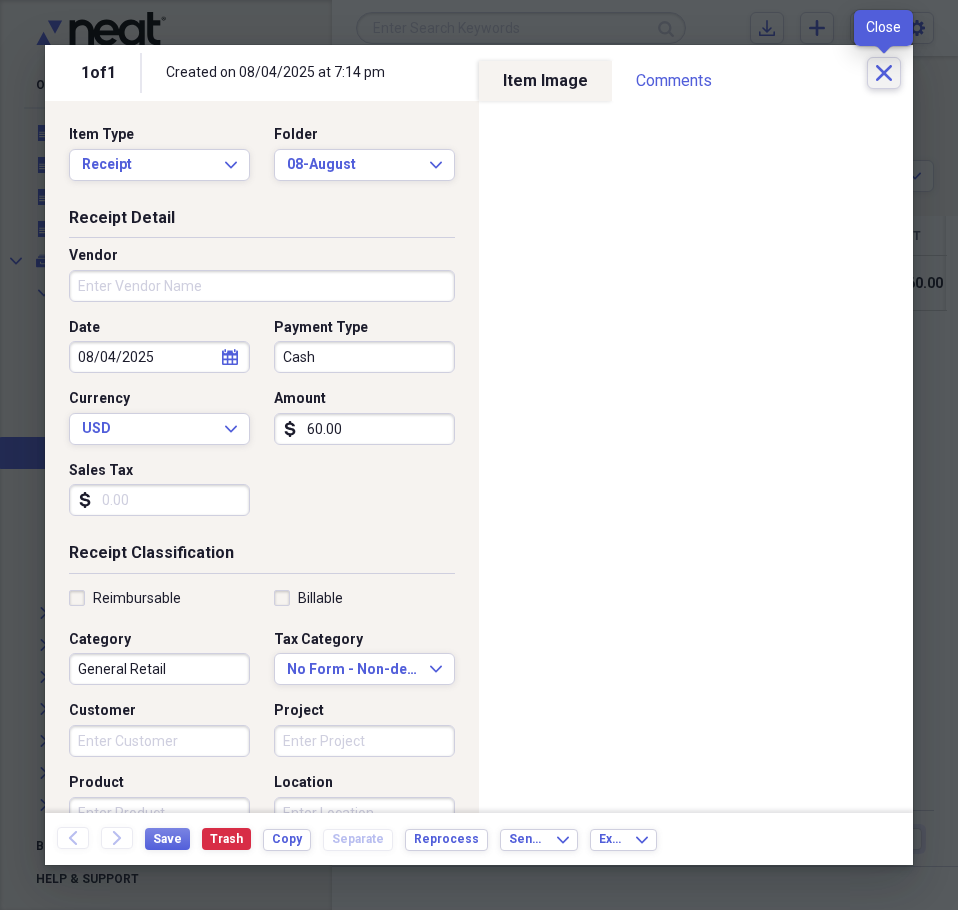 click on "Close" at bounding box center [884, 73] 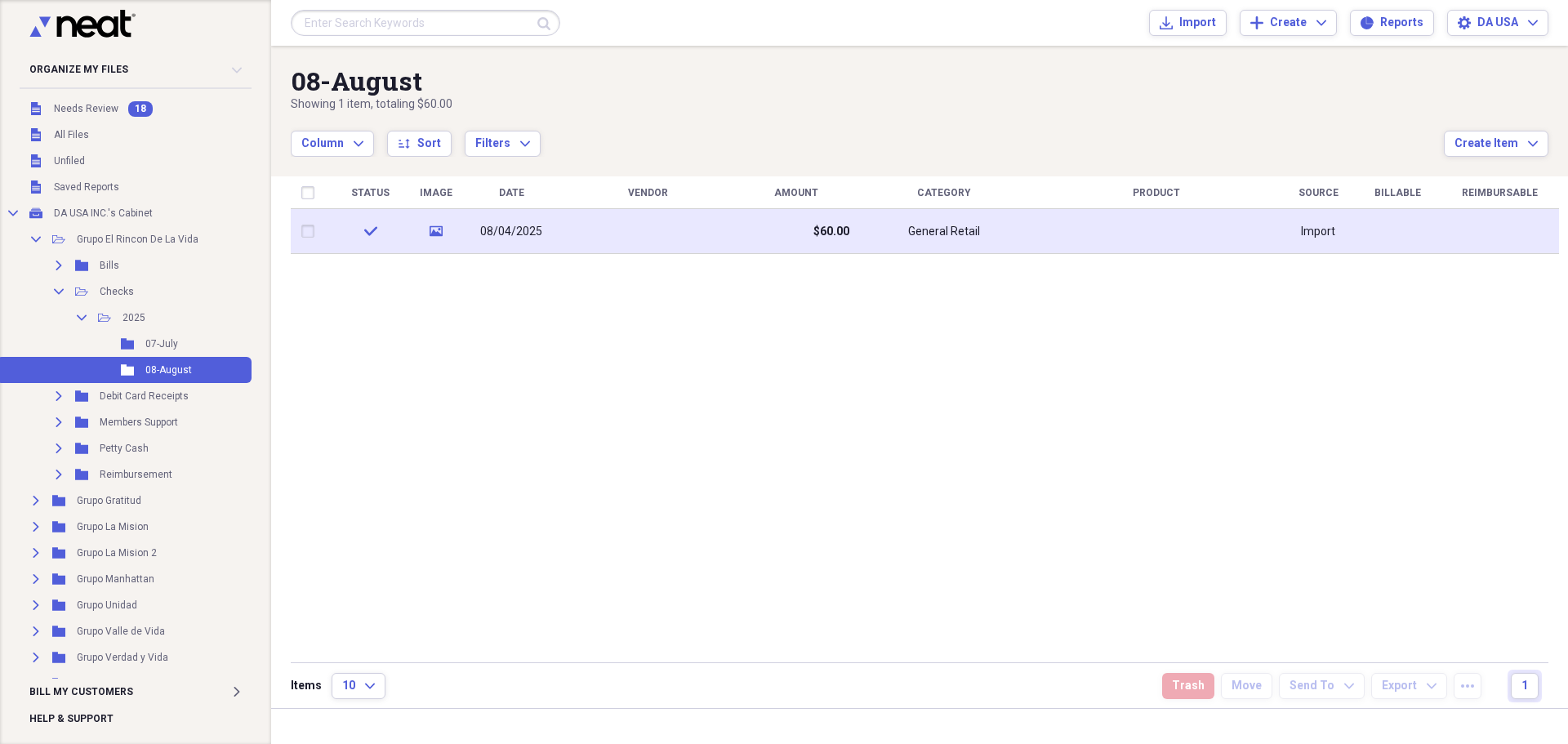 click at bounding box center [311, 231] 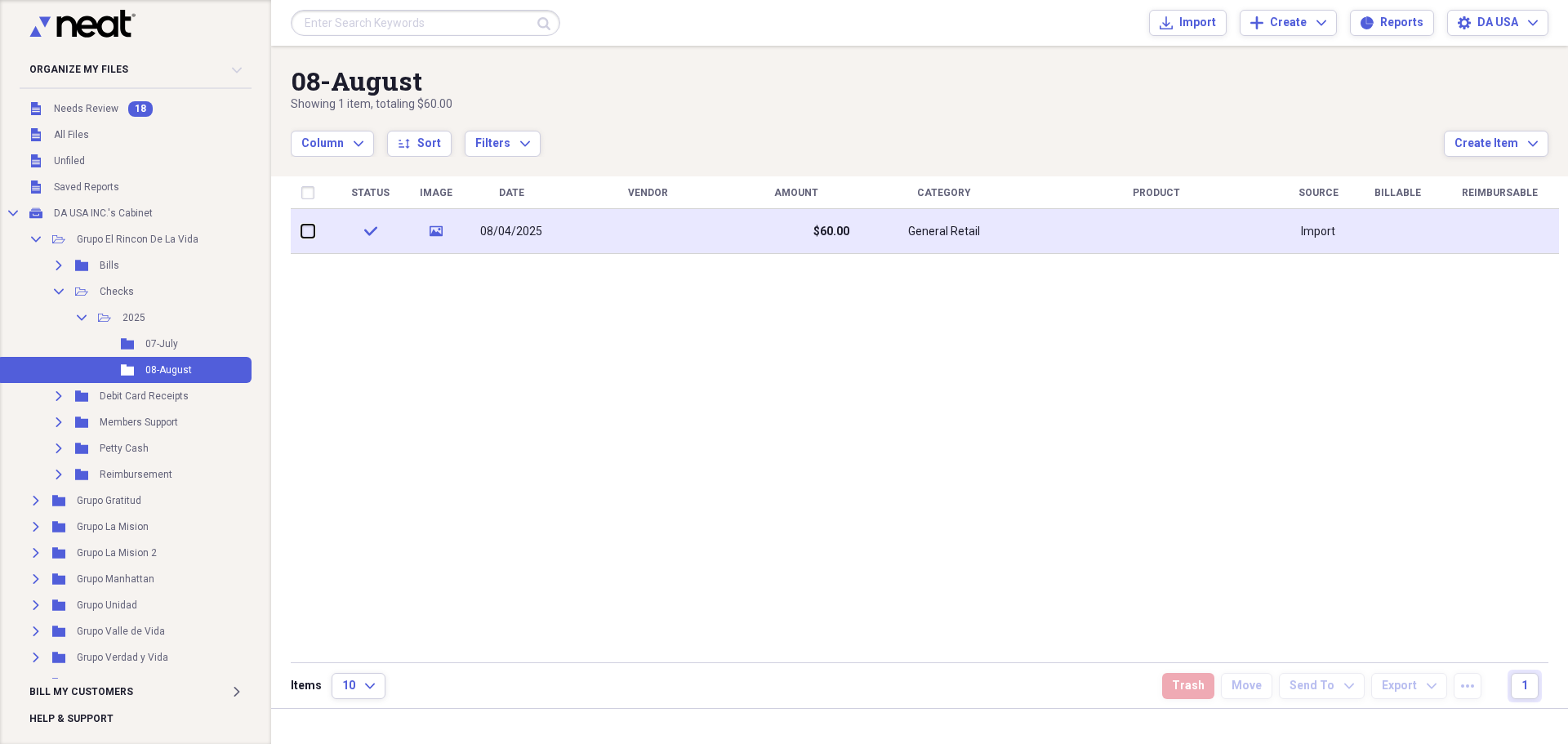 click at bounding box center [301, 231] 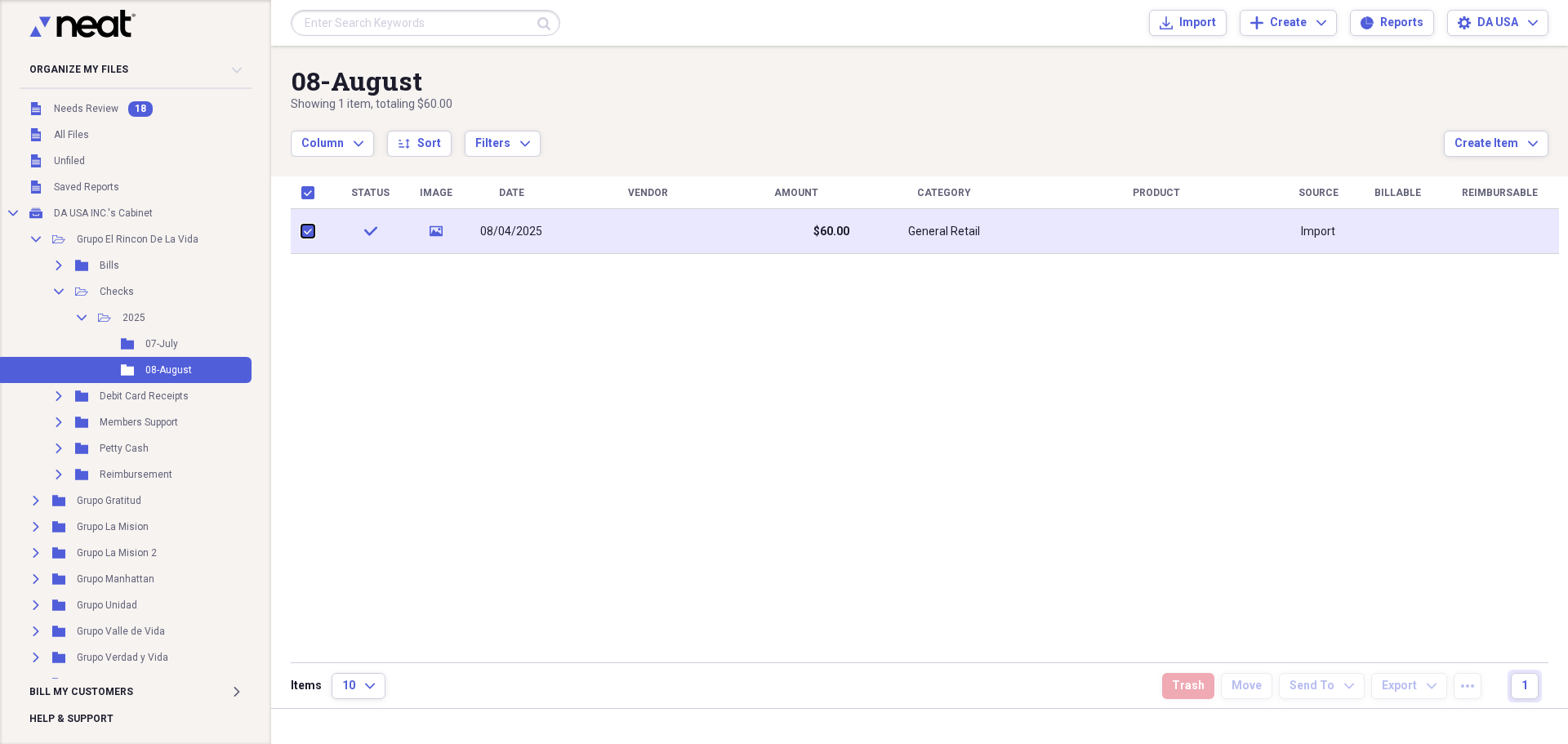 checkbox on "true" 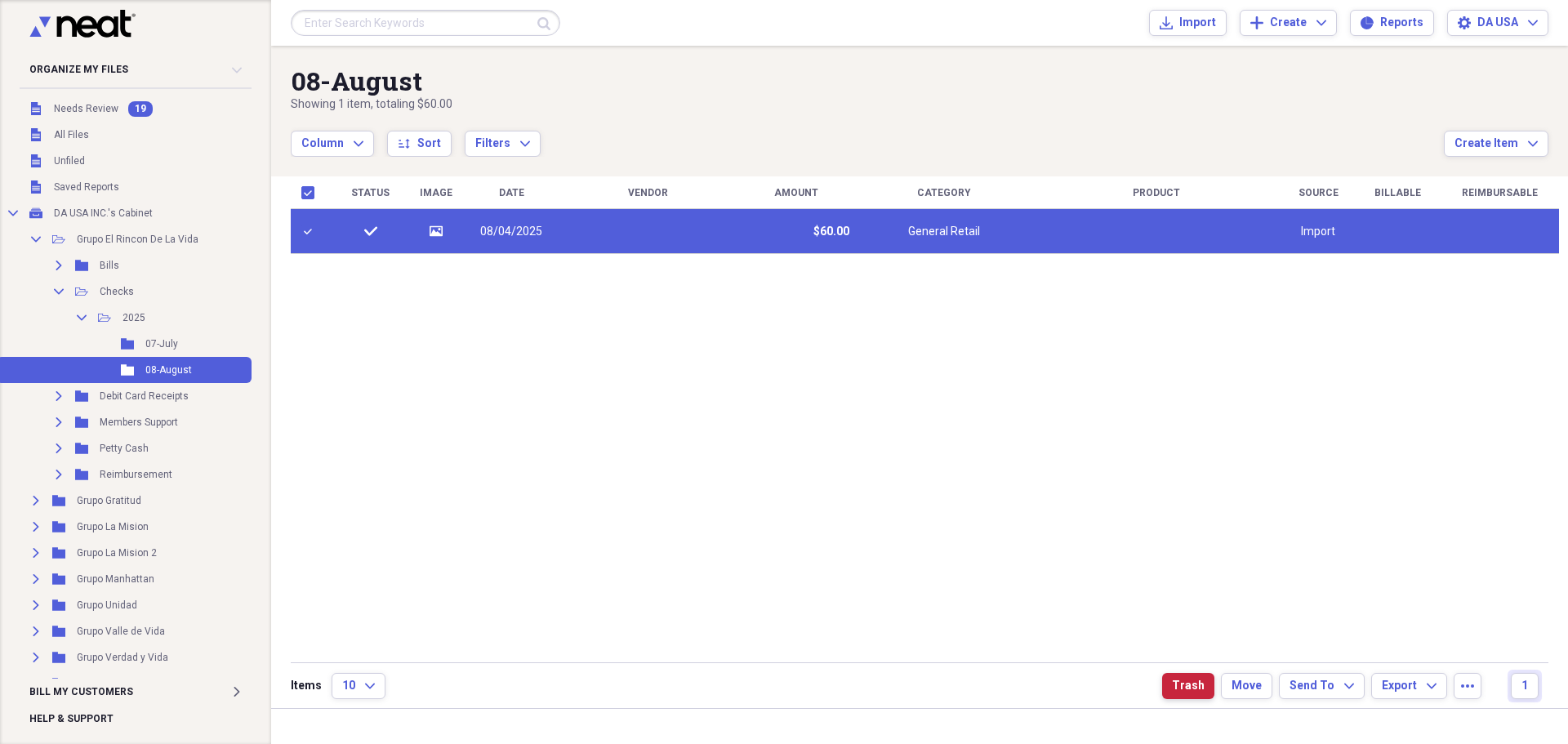 click on "Trash" at bounding box center (1188, 686) 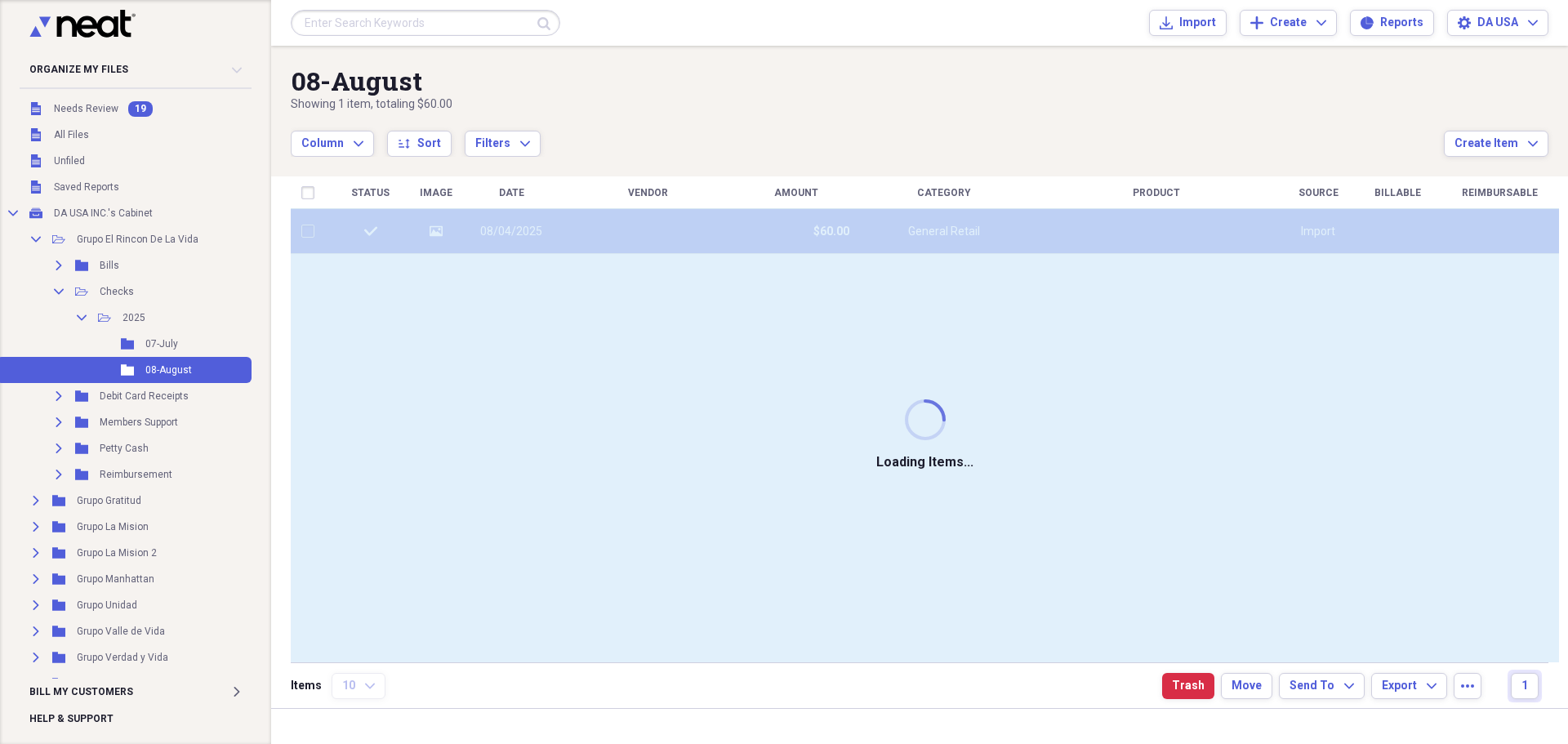 checkbox on "false" 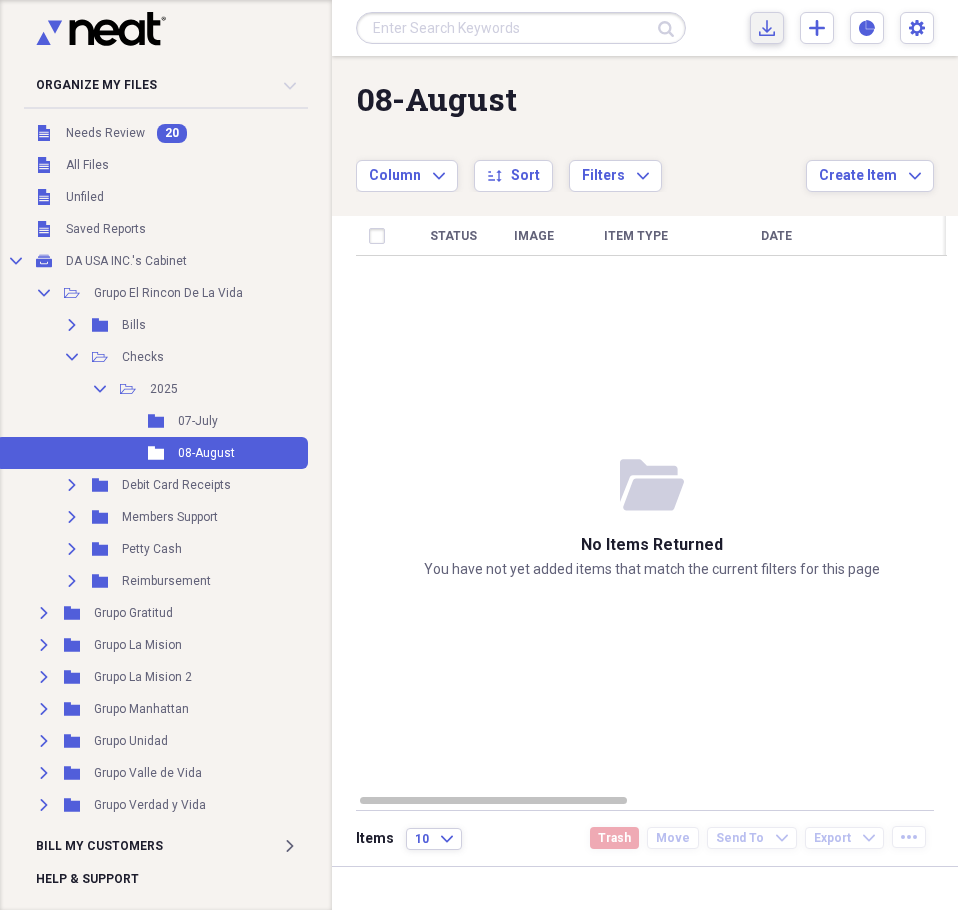 click on "Import" 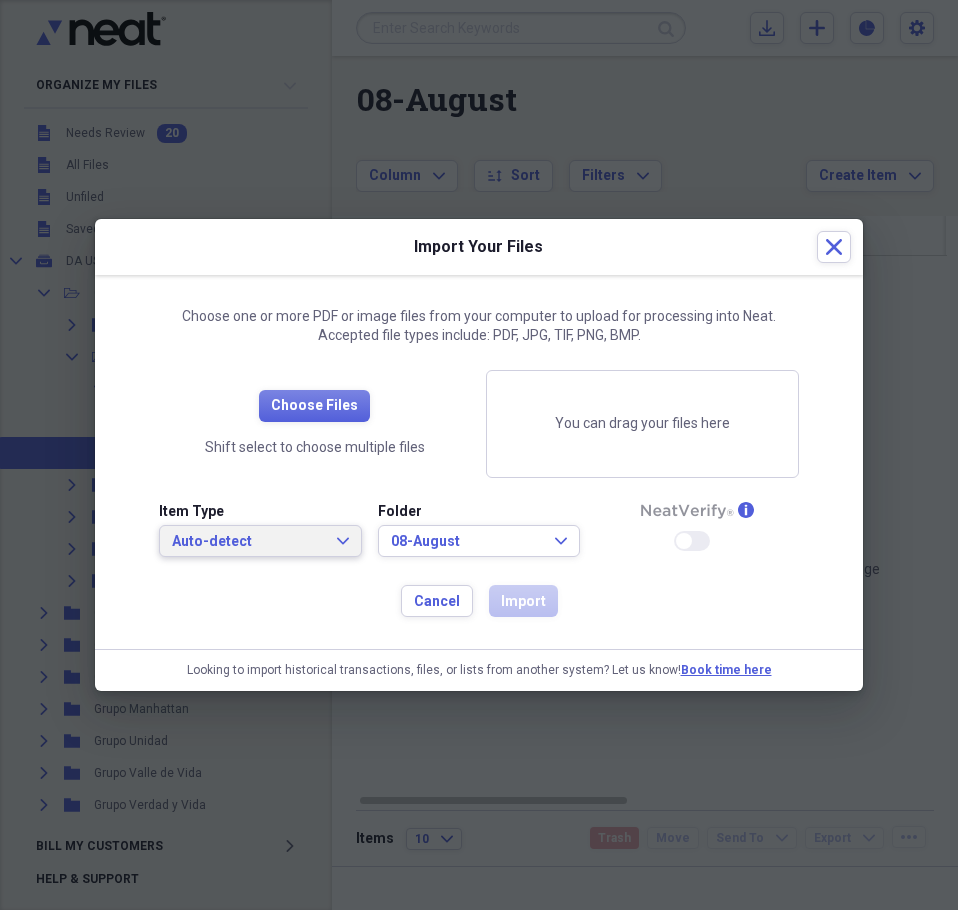 click on "Expand" 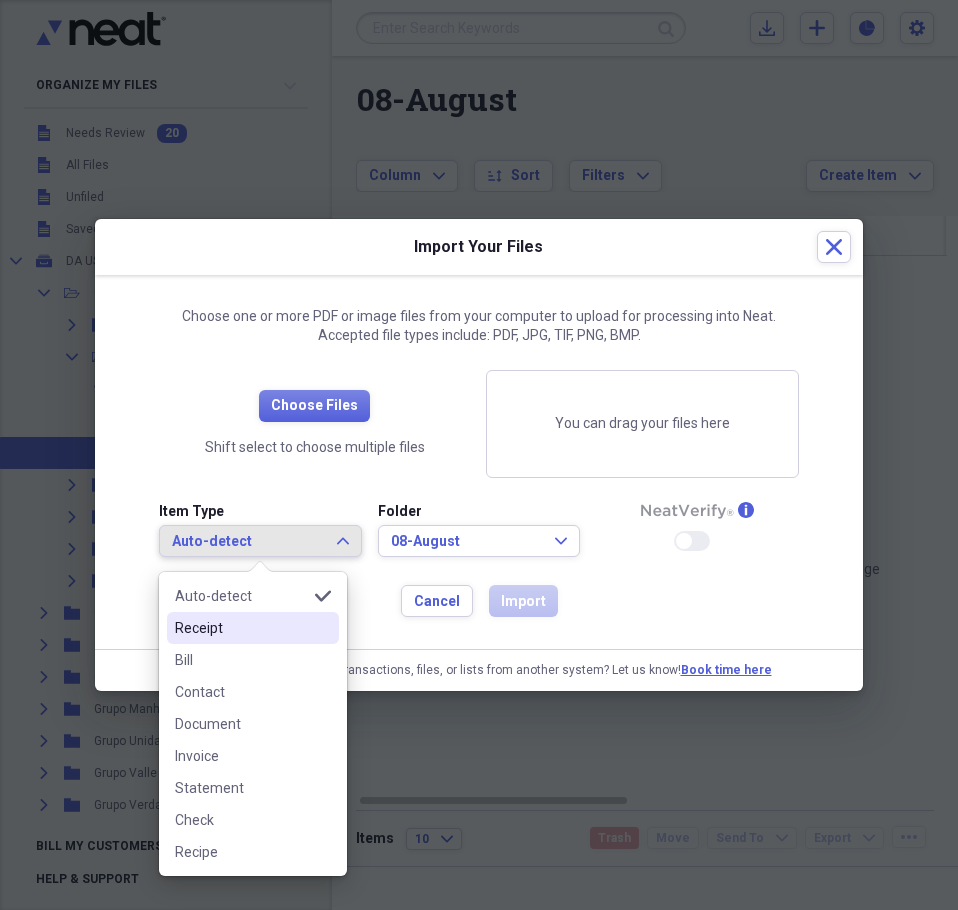 click on "Receipt" at bounding box center (241, 628) 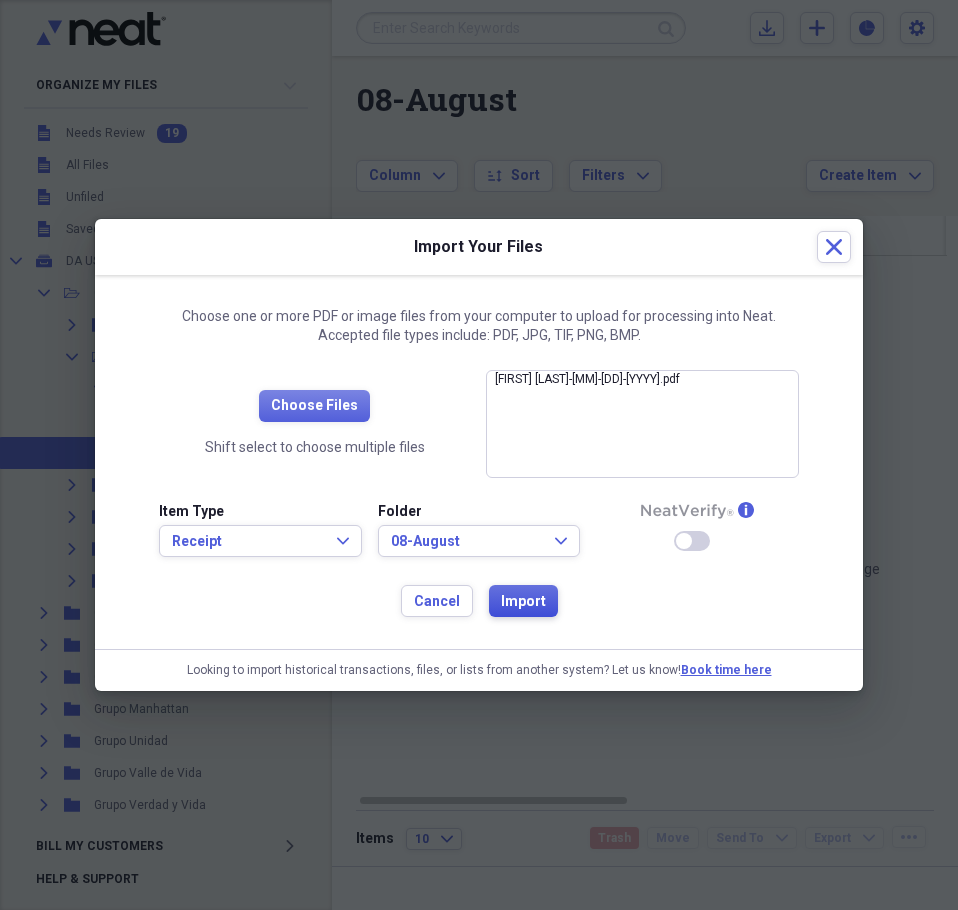 click on "Import" at bounding box center (523, 602) 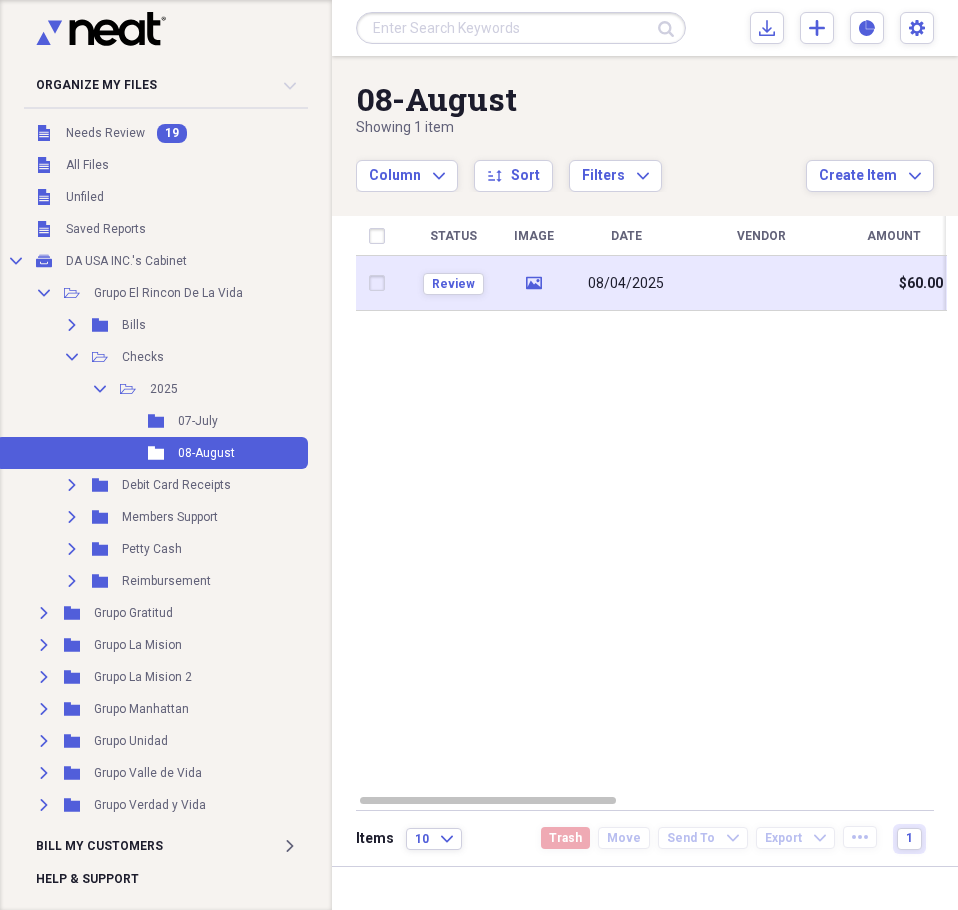 click at bounding box center (761, 283) 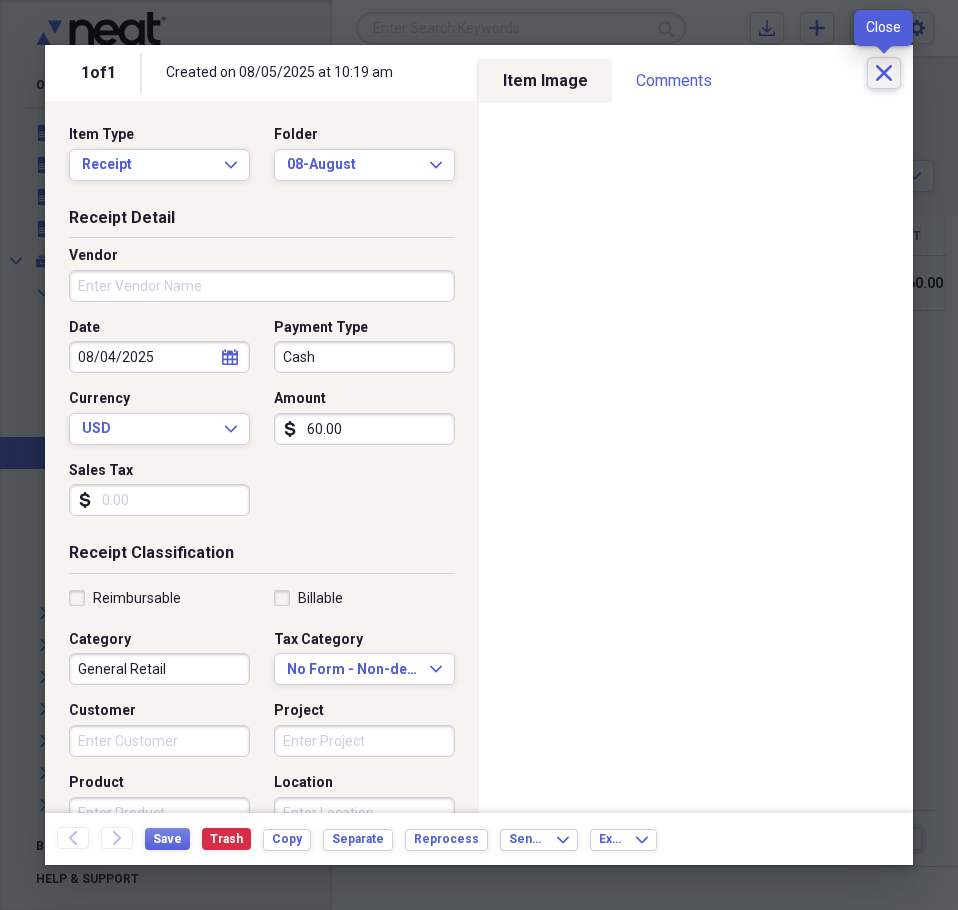 click on "Close" 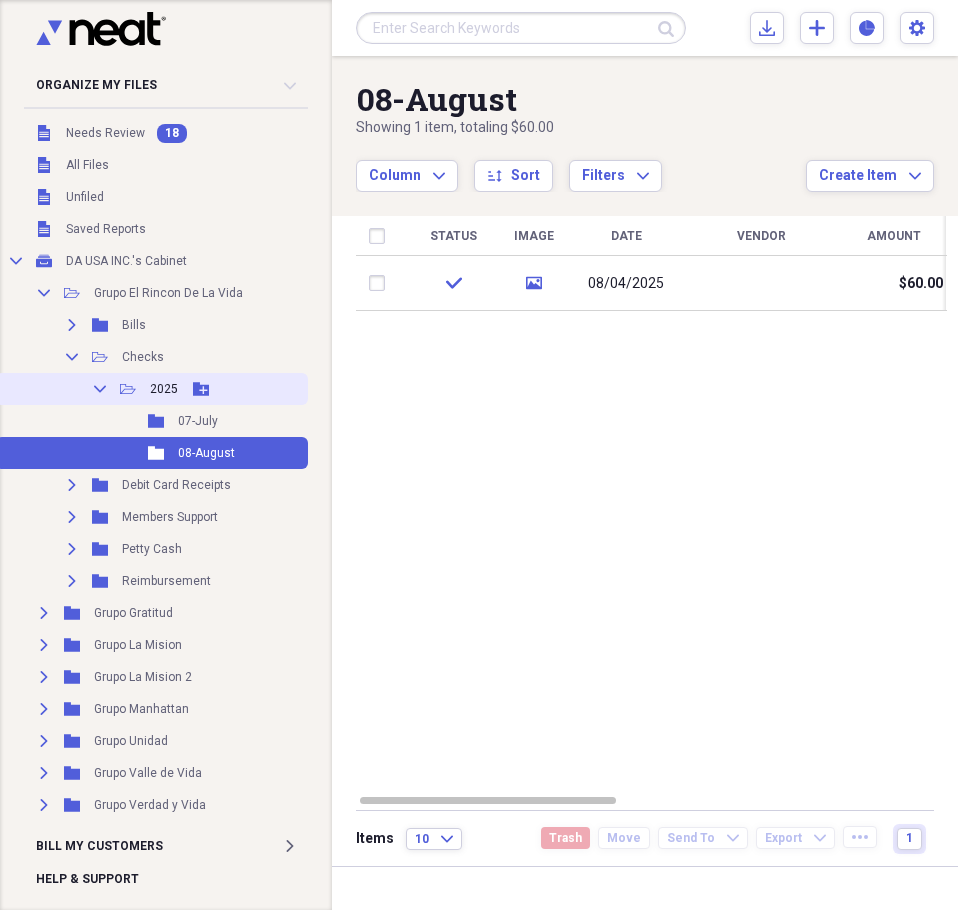 click on "Collapse" at bounding box center [100, 389] 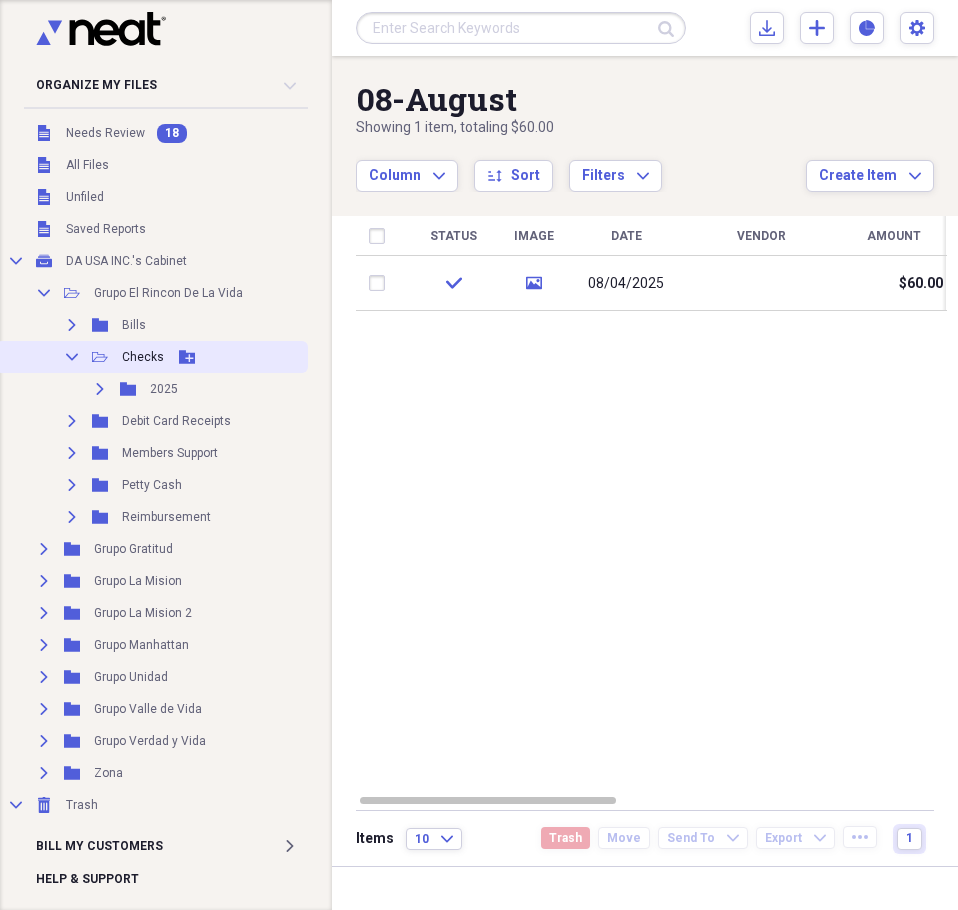 click on "Collapse" 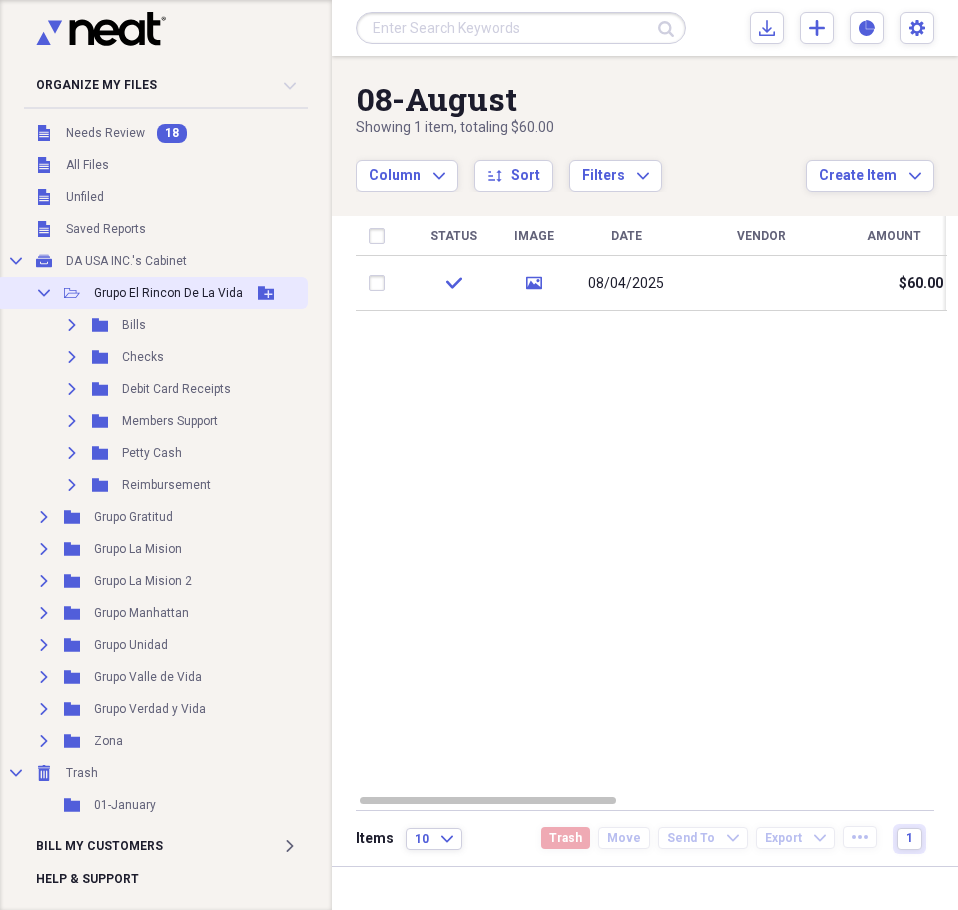 click on "Collapse" 